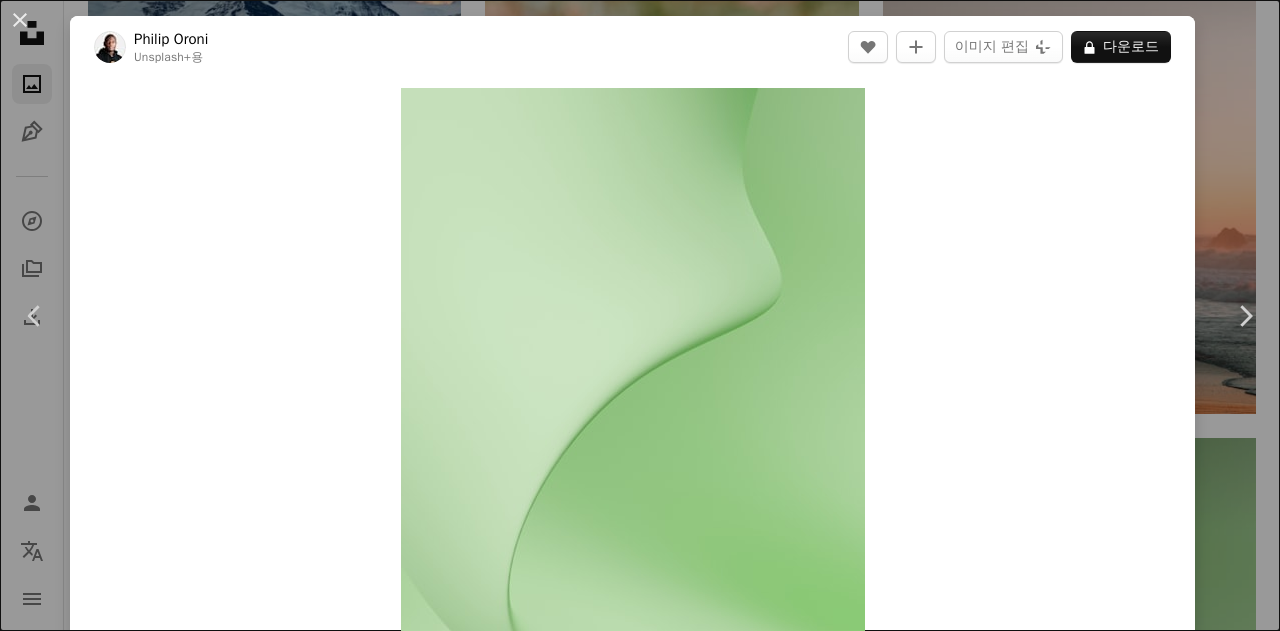 scroll, scrollTop: 31500, scrollLeft: 0, axis: vertical 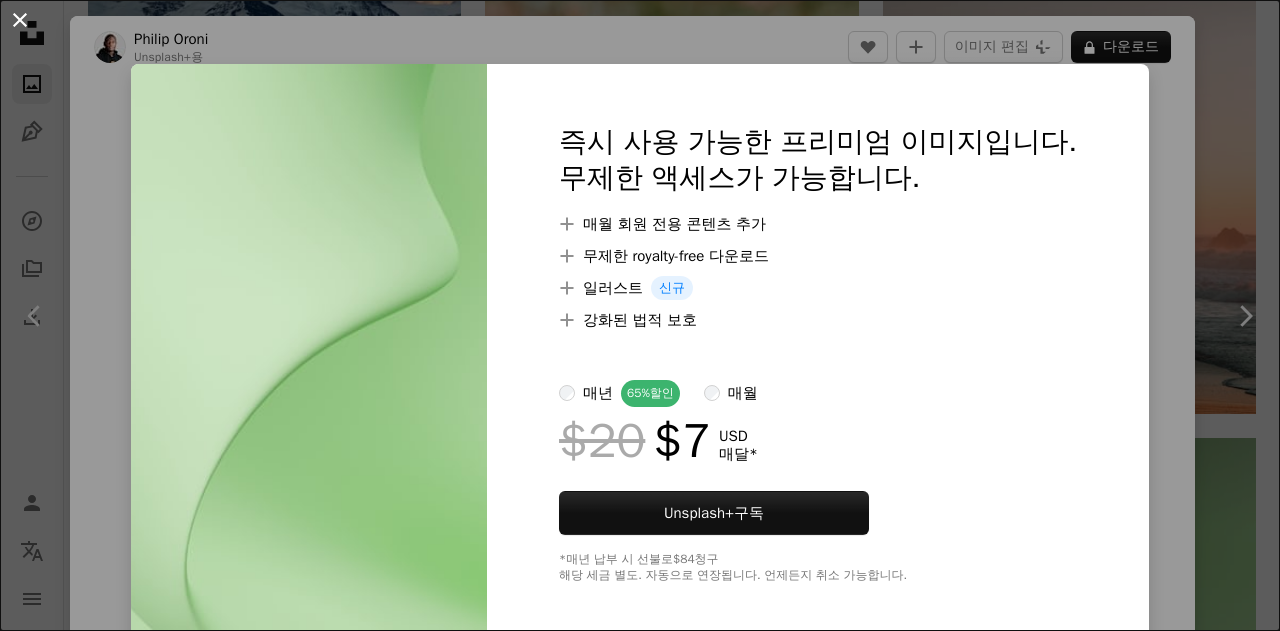 click on "An X shape" at bounding box center [20, 20] 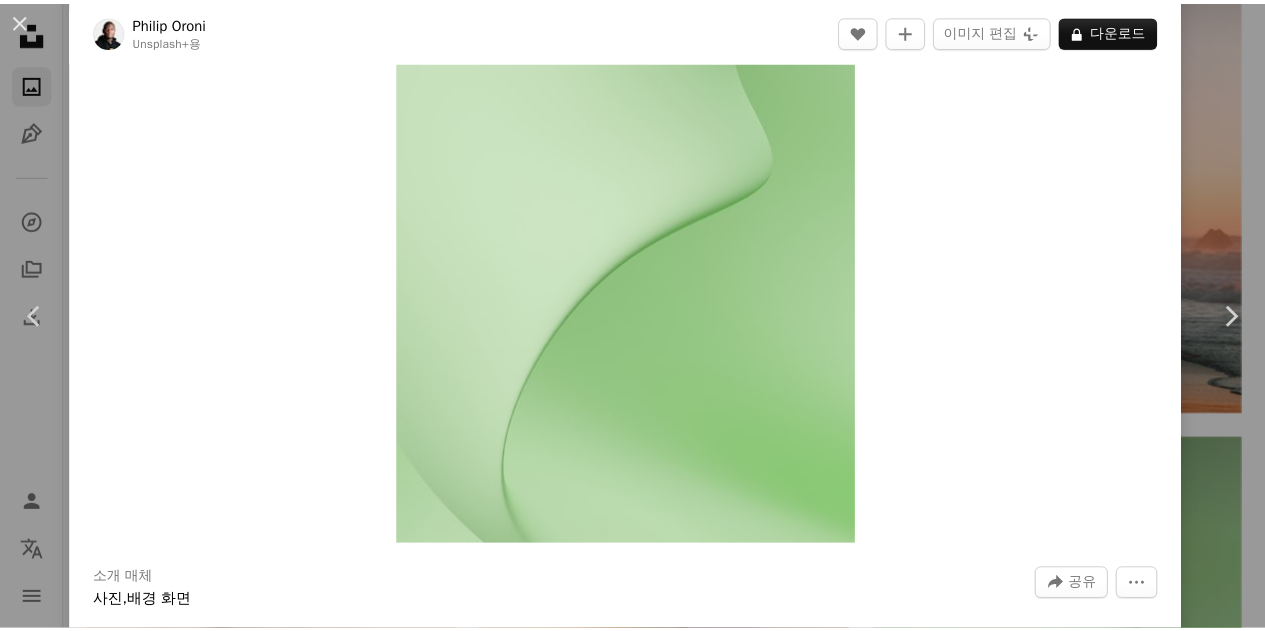 scroll, scrollTop: 300, scrollLeft: 0, axis: vertical 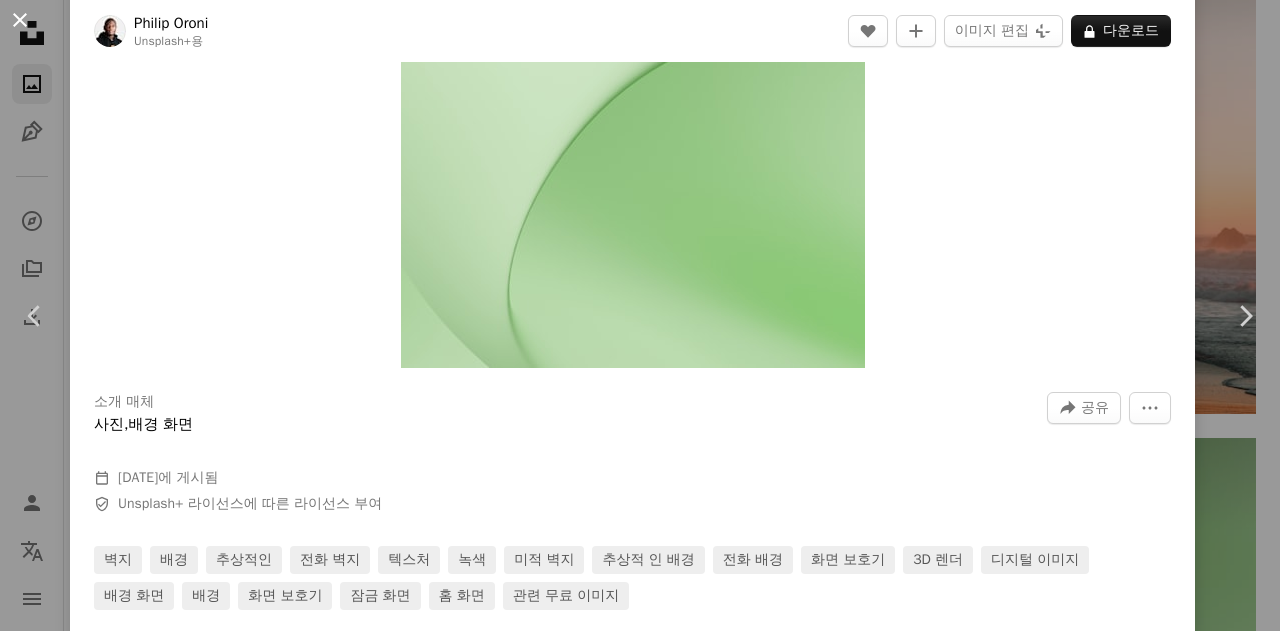 click on "An X shape" at bounding box center [20, 20] 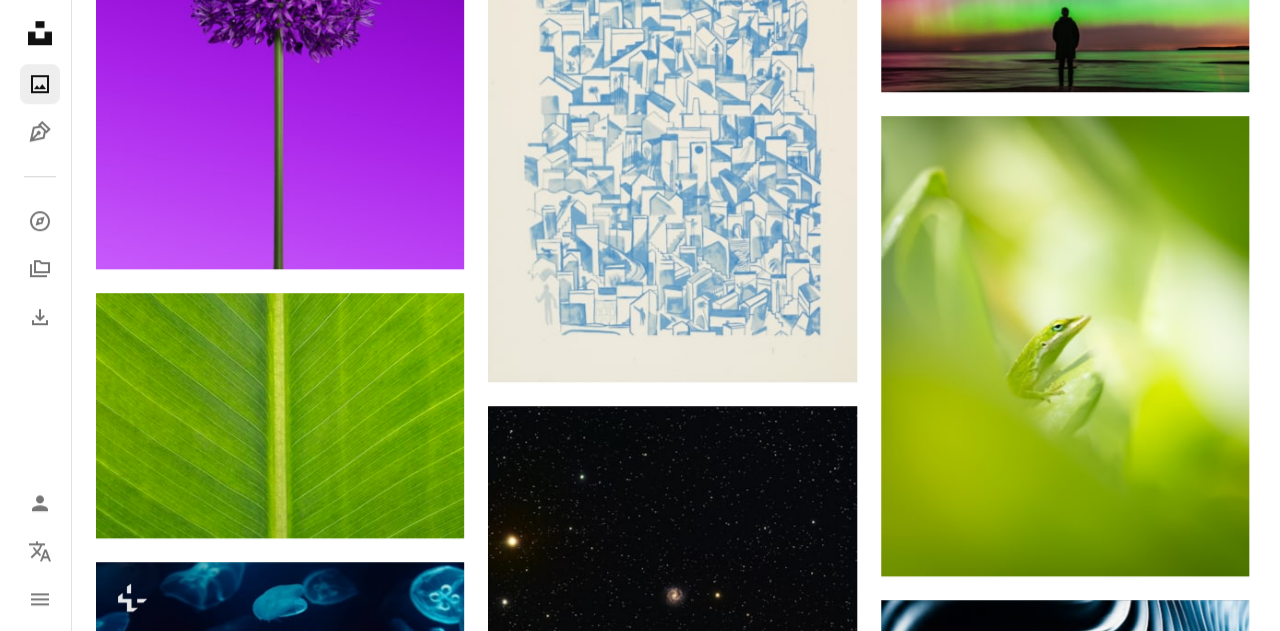 scroll, scrollTop: 35100, scrollLeft: 0, axis: vertical 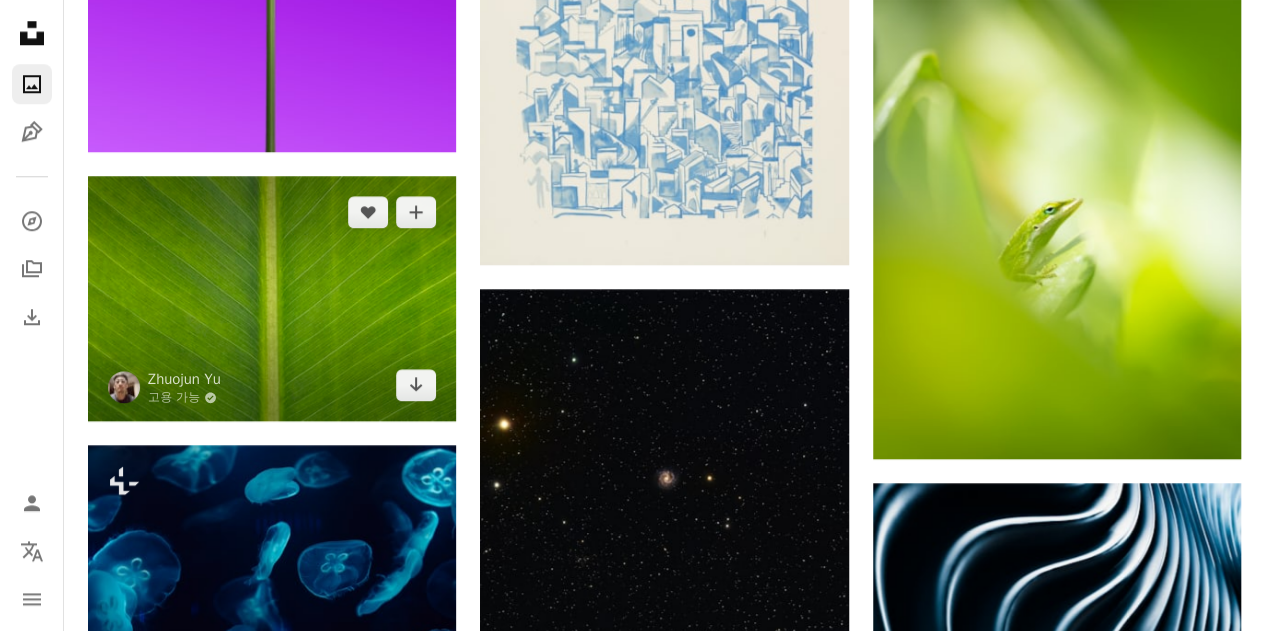 click at bounding box center [272, 299] 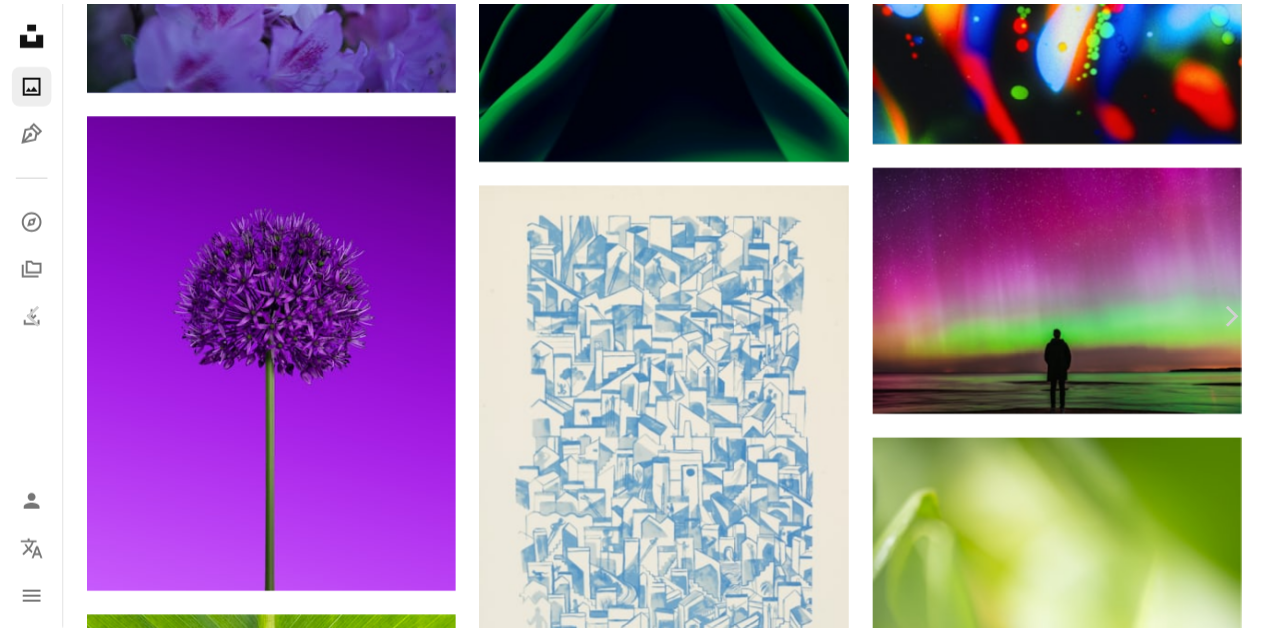 scroll, scrollTop: 0, scrollLeft: 0, axis: both 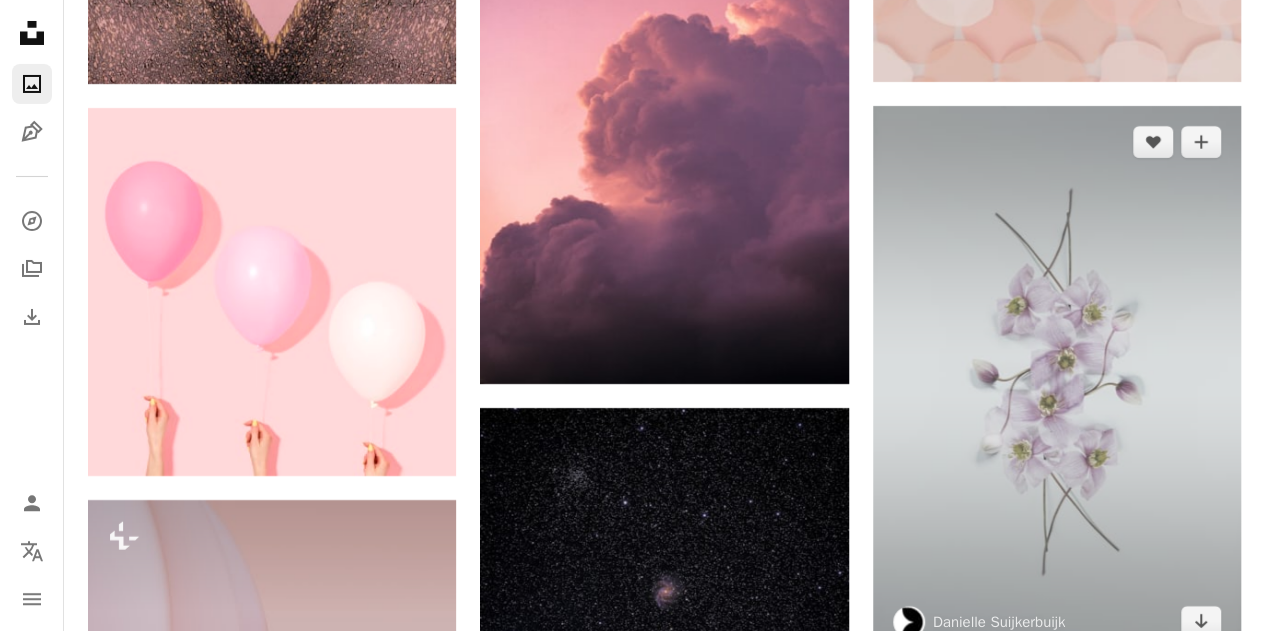 click at bounding box center (1057, 382) 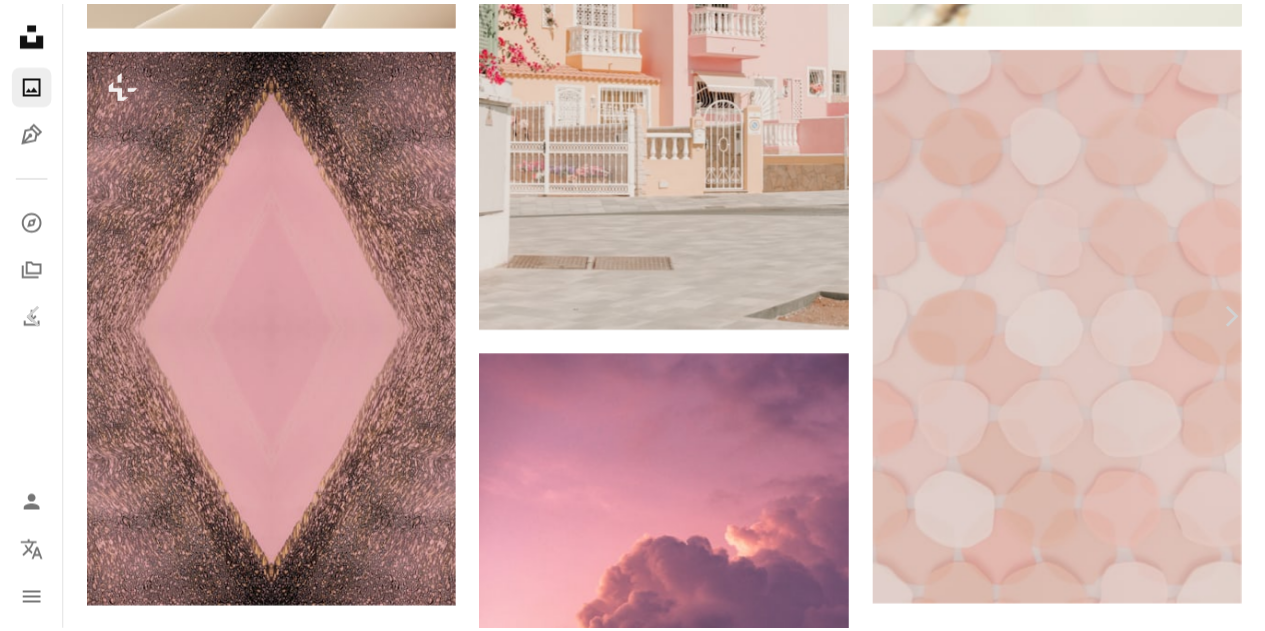 scroll, scrollTop: 0, scrollLeft: 0, axis: both 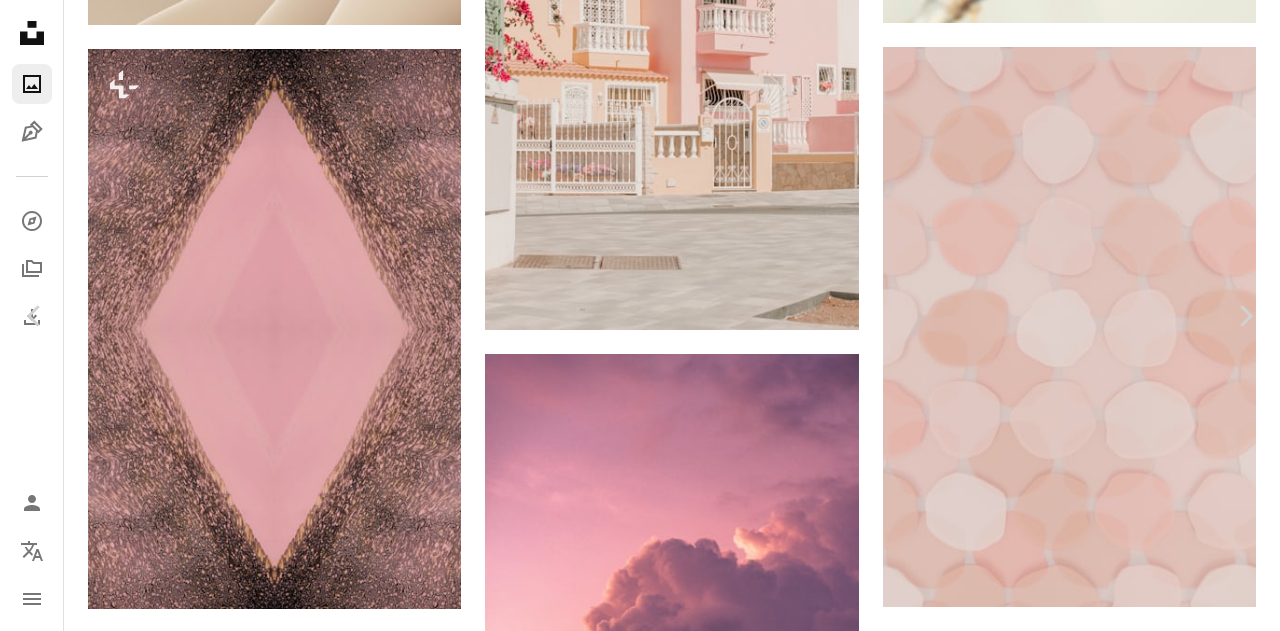 click on "무료 다운로드" at bounding box center (1080, 3793) 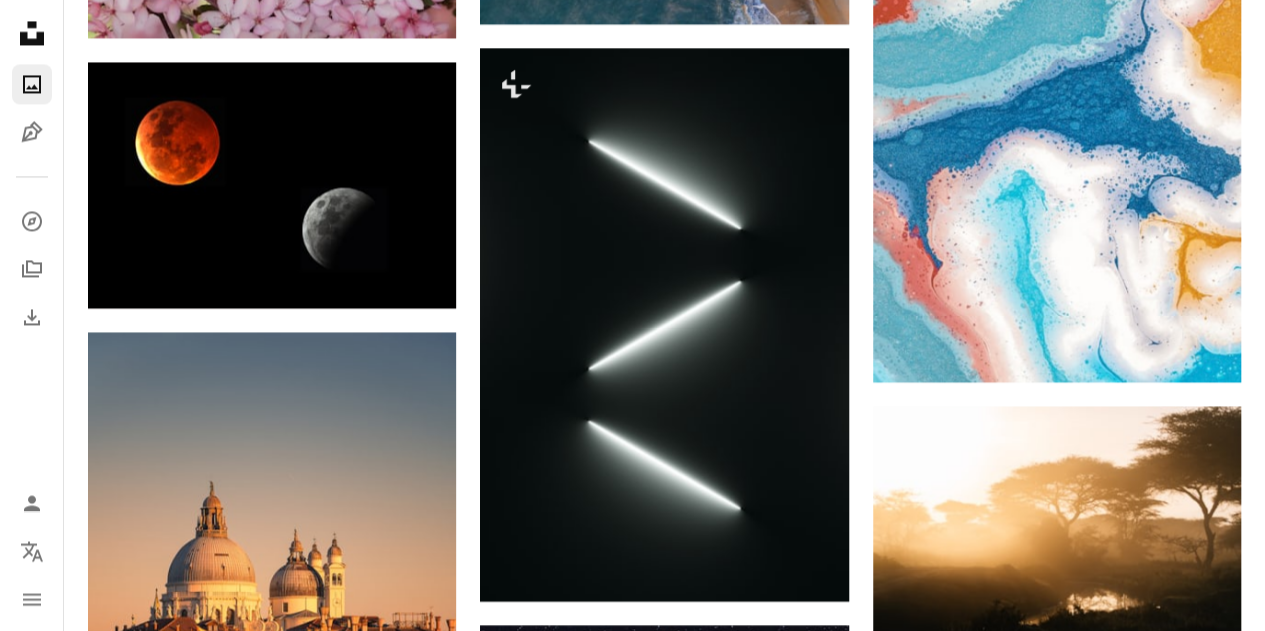 scroll, scrollTop: 62600, scrollLeft: 0, axis: vertical 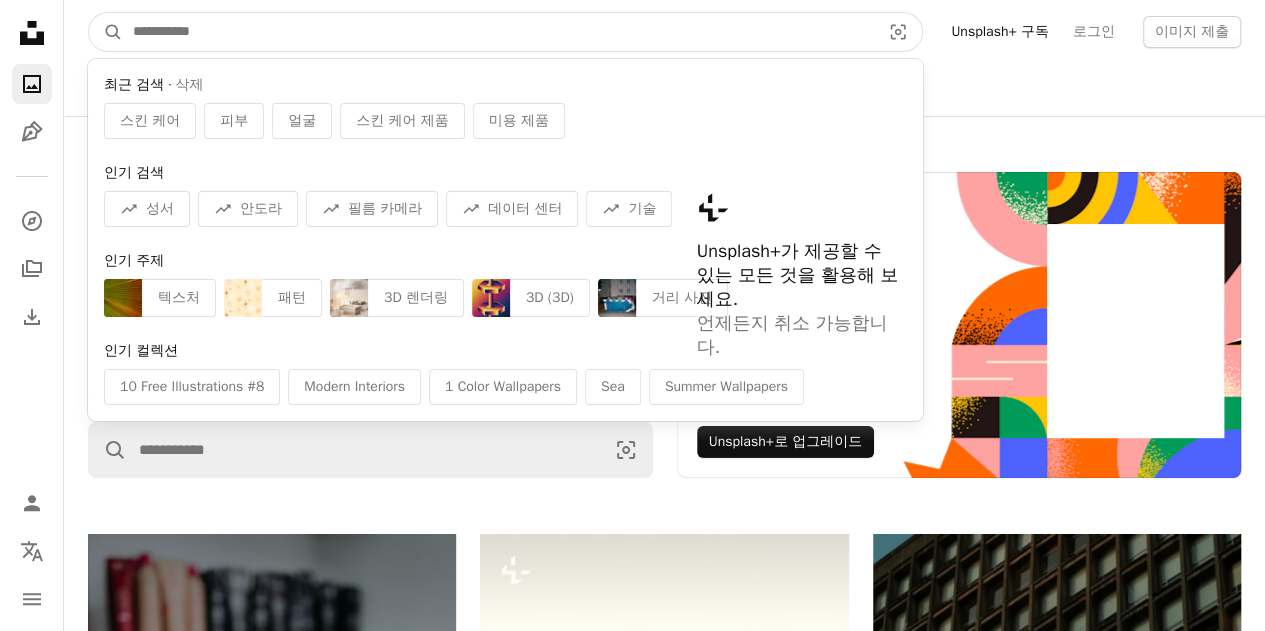 click at bounding box center [498, 32] 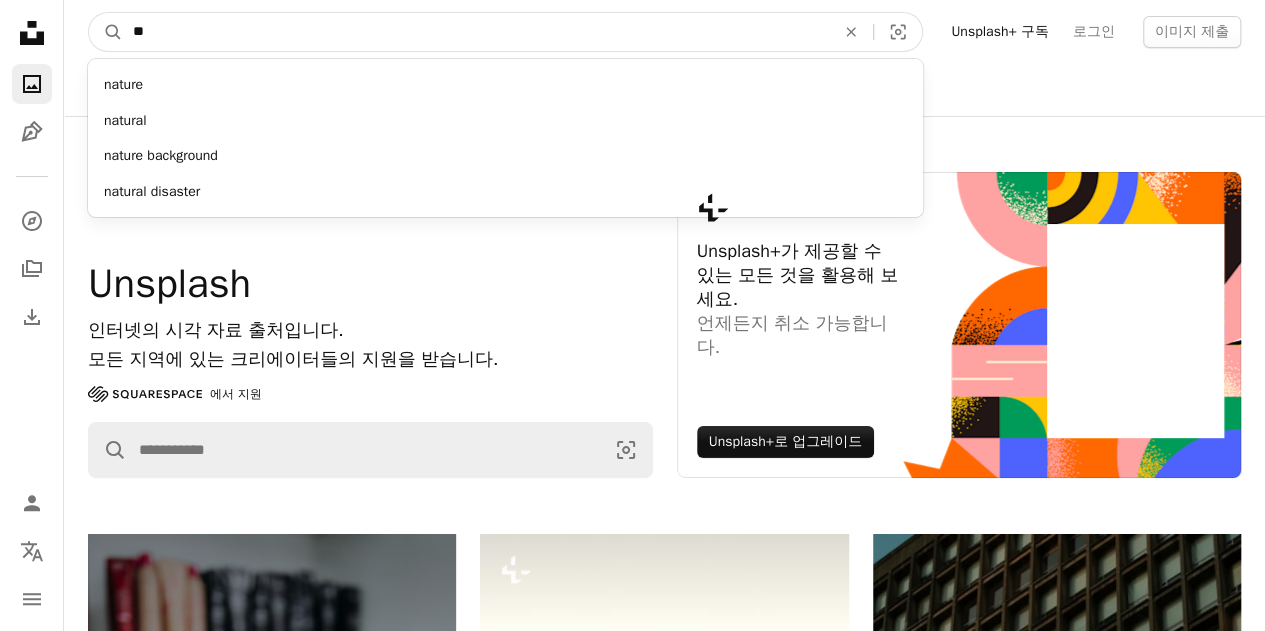 type on "*" 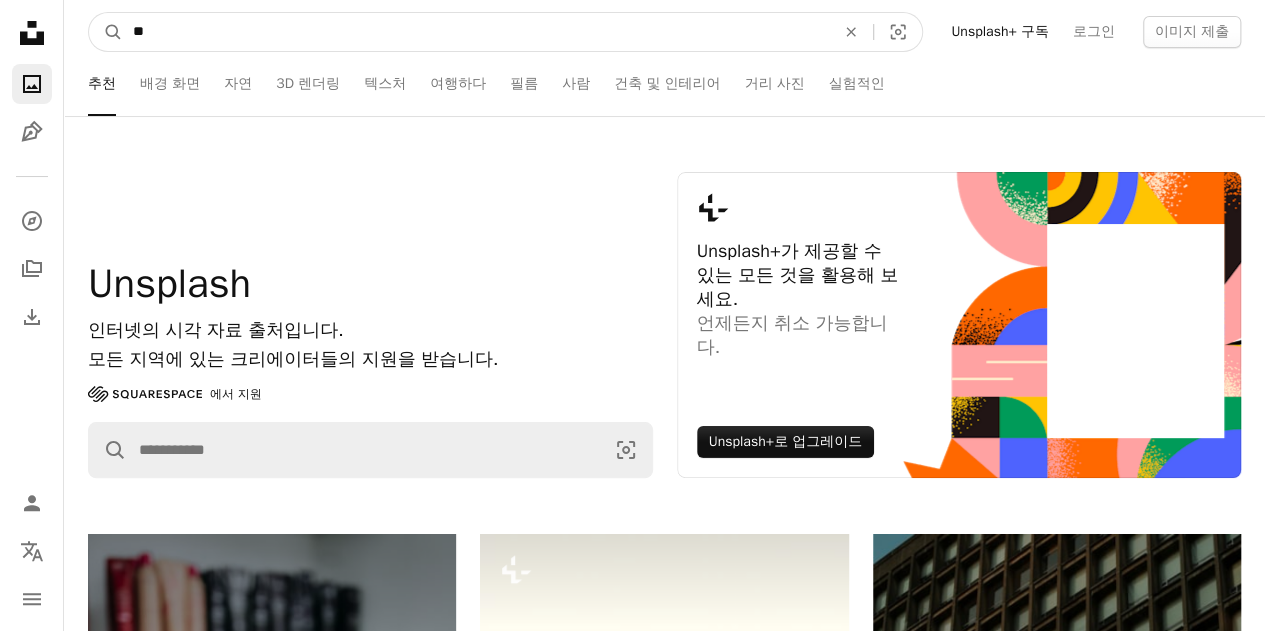 type on "*" 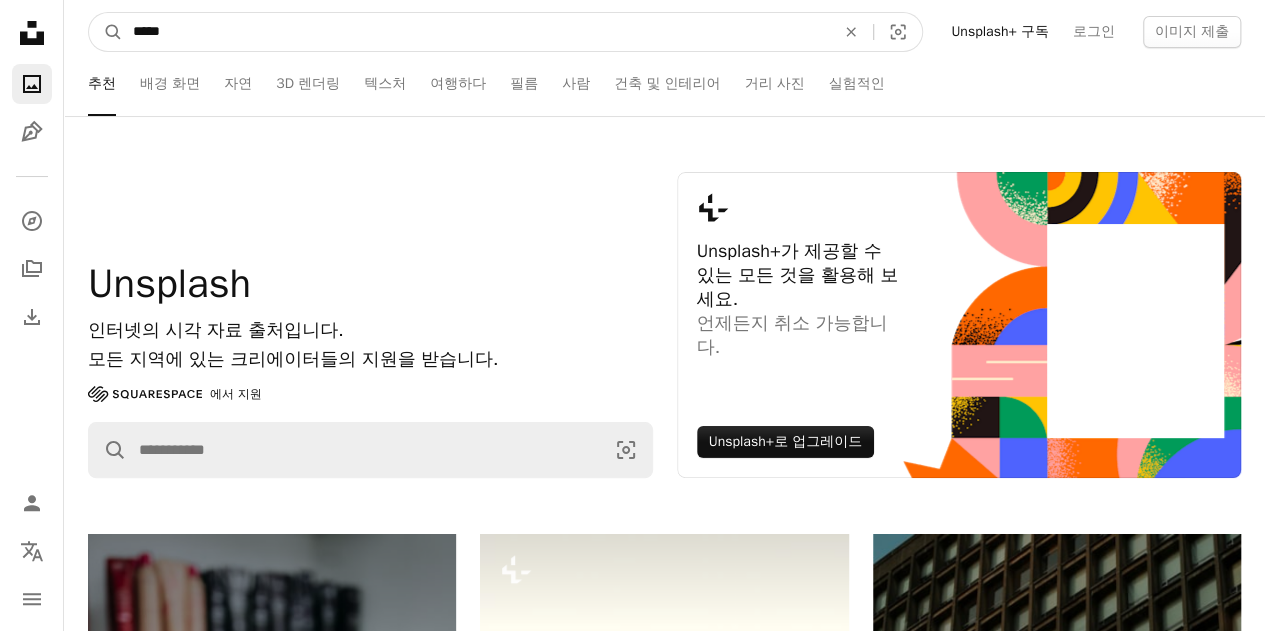 type on "*****" 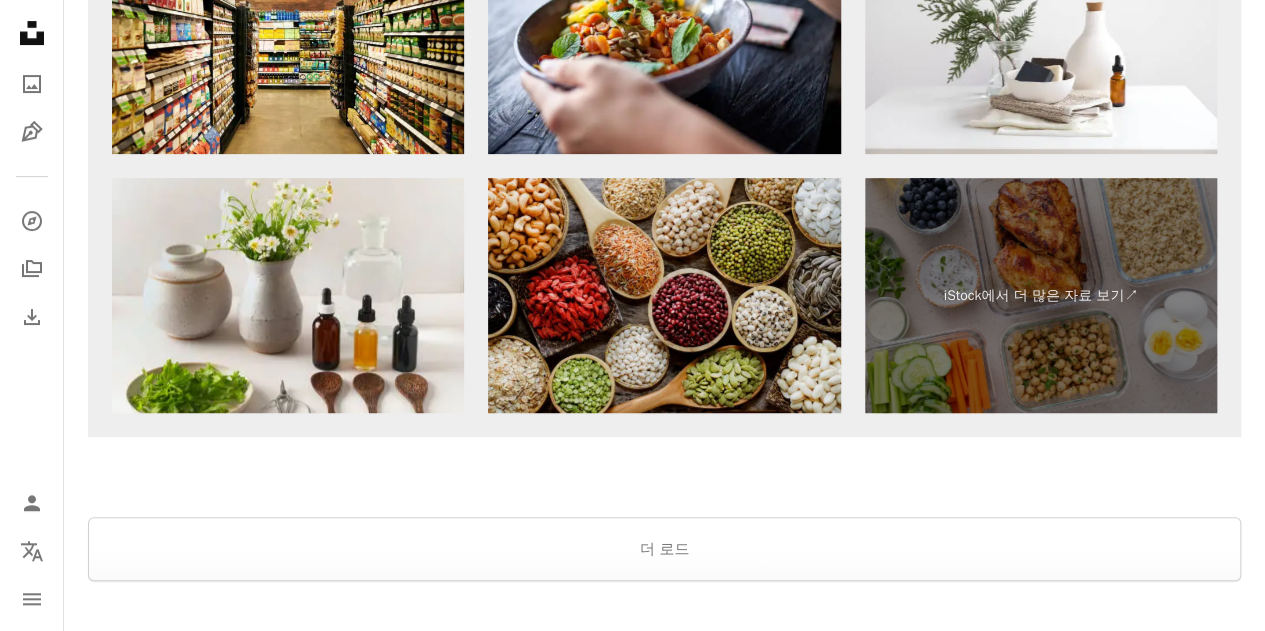 scroll, scrollTop: 4270, scrollLeft: 0, axis: vertical 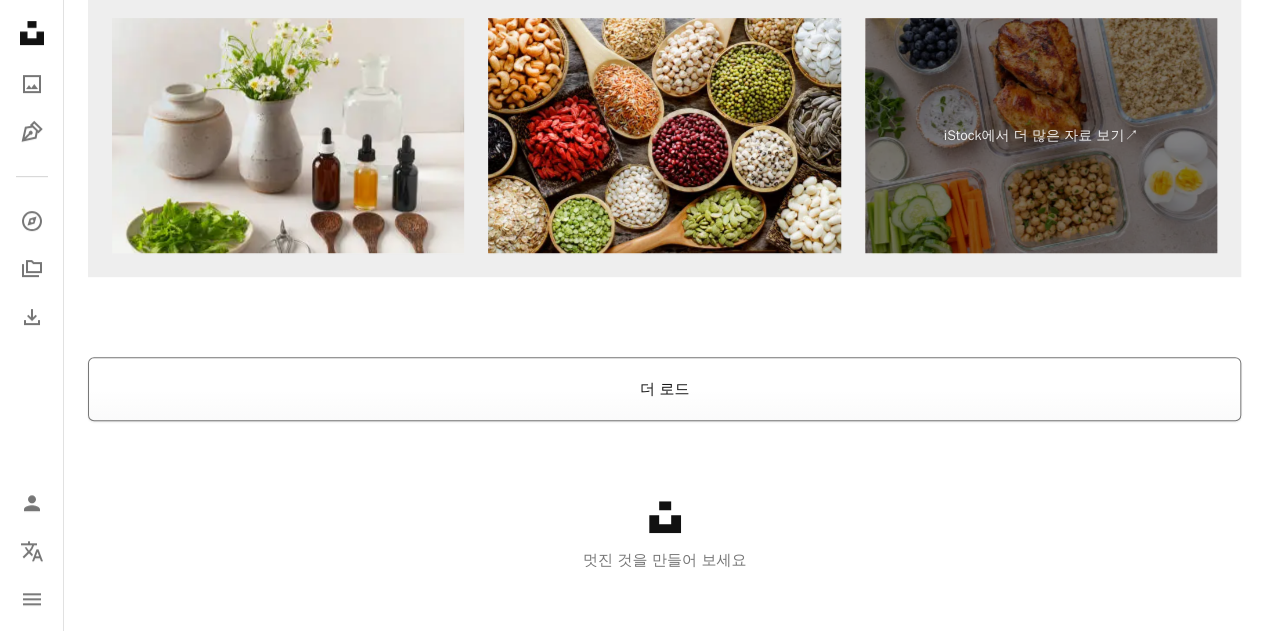 click on "더 로드" at bounding box center [664, 389] 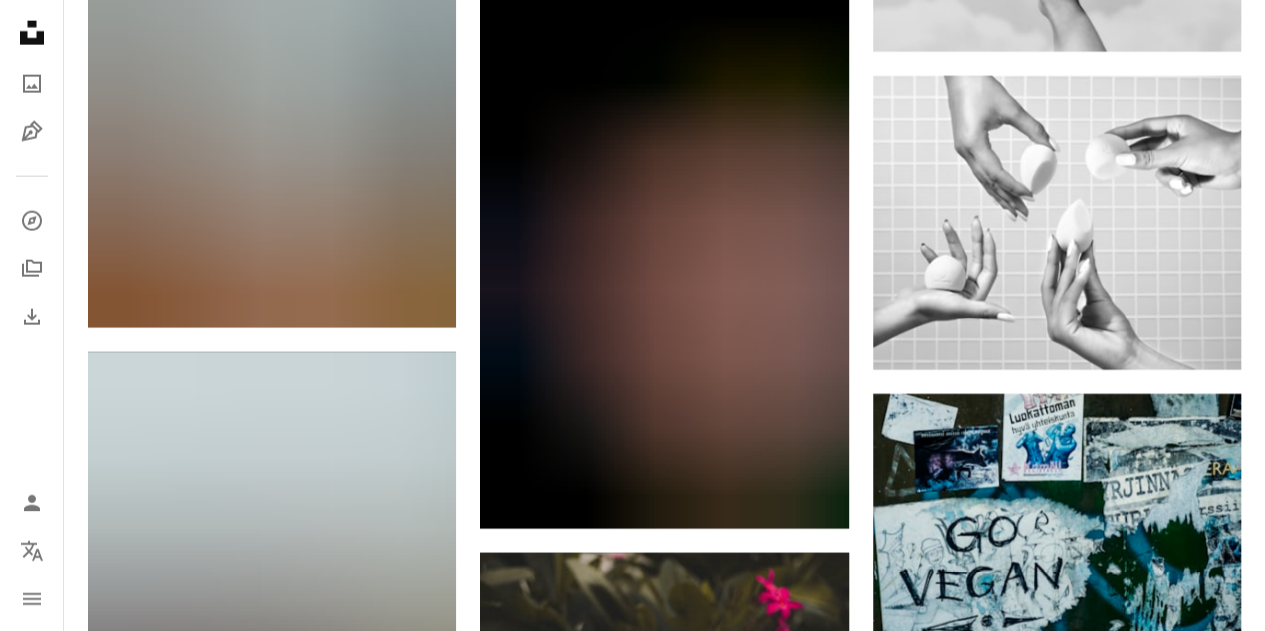 scroll, scrollTop: 14261, scrollLeft: 0, axis: vertical 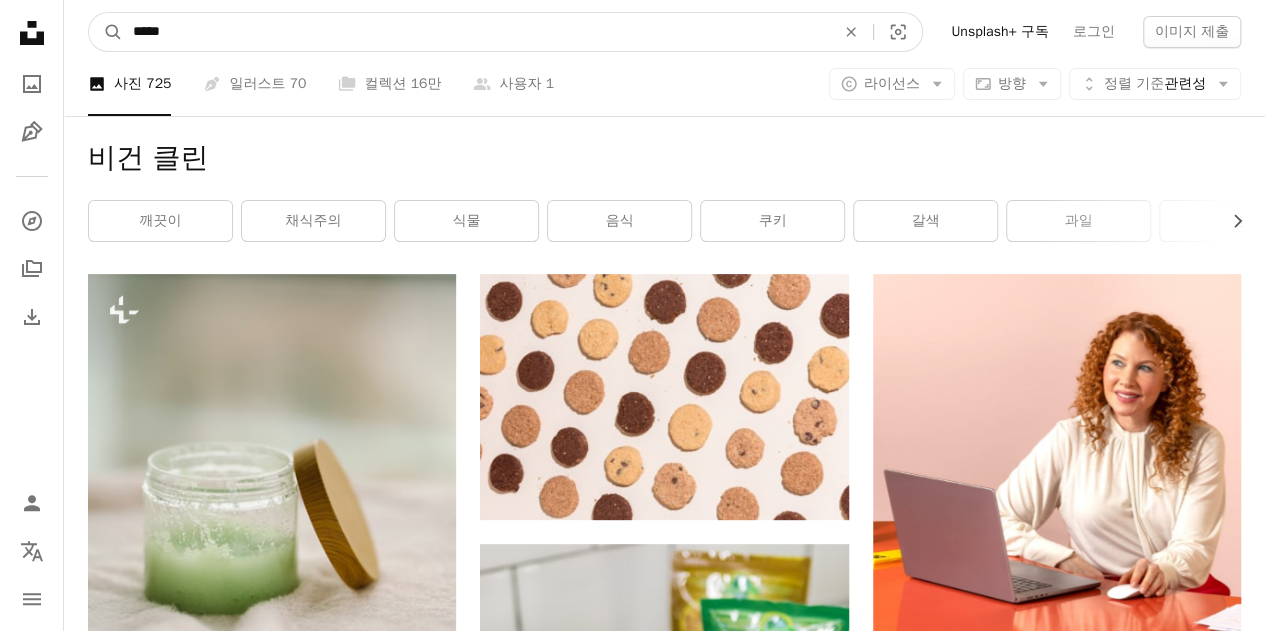 click on "*****" at bounding box center [476, 32] 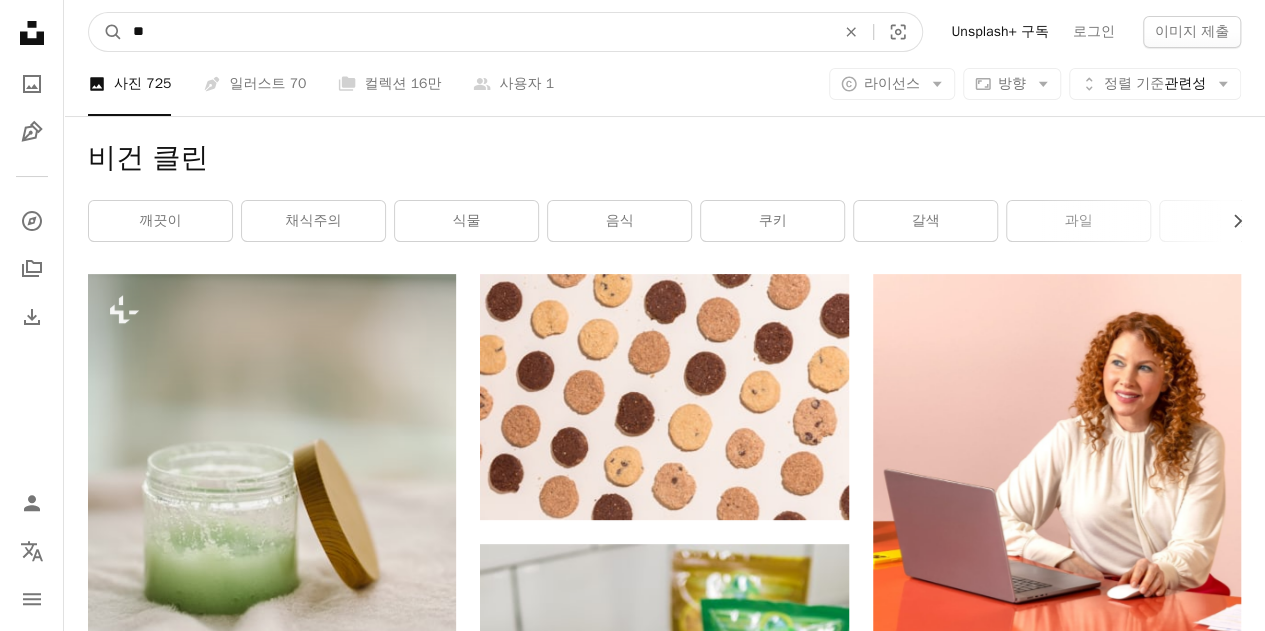 type on "**" 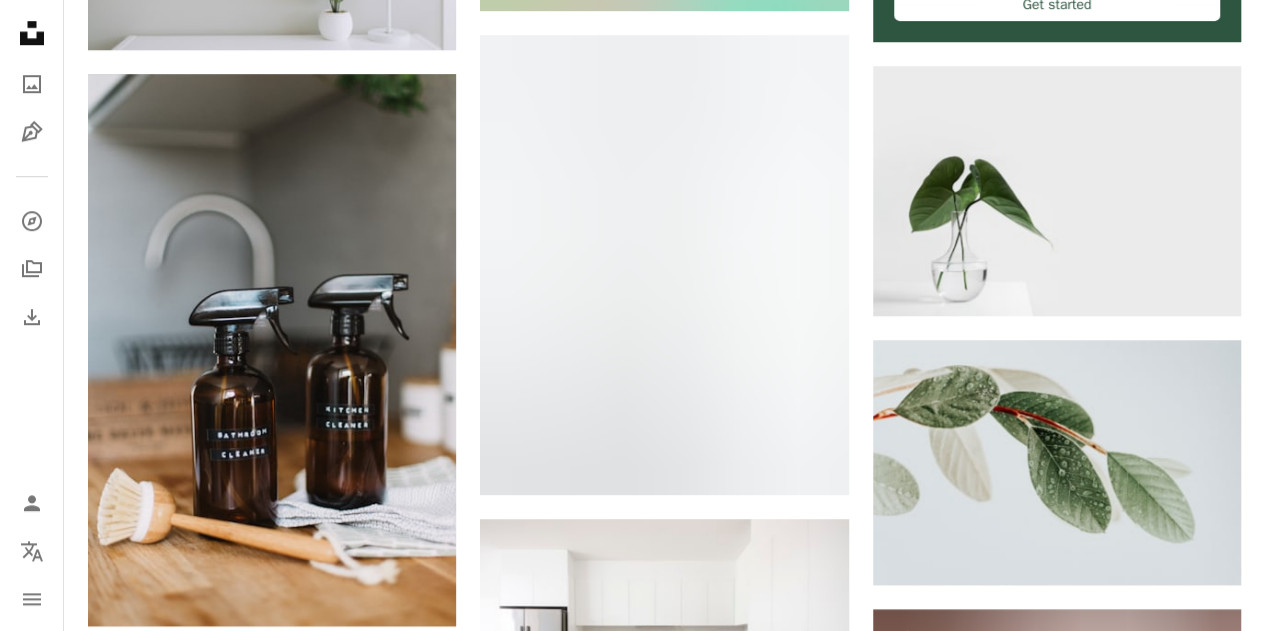 scroll, scrollTop: 800, scrollLeft: 0, axis: vertical 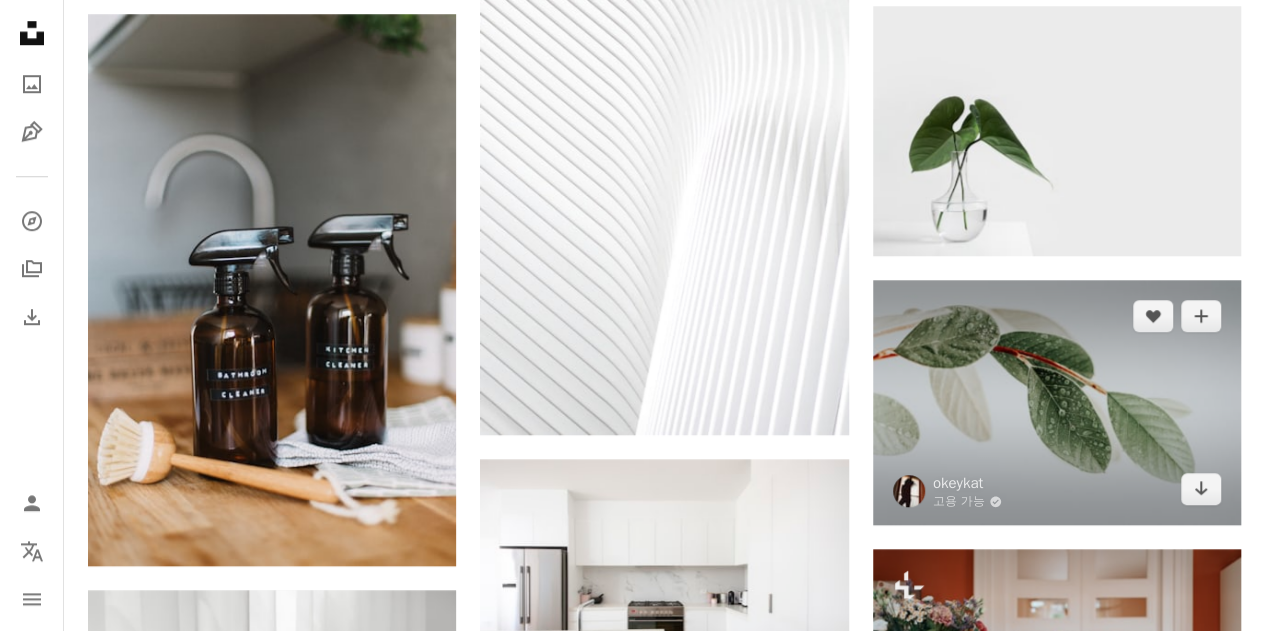 click at bounding box center (1057, 402) 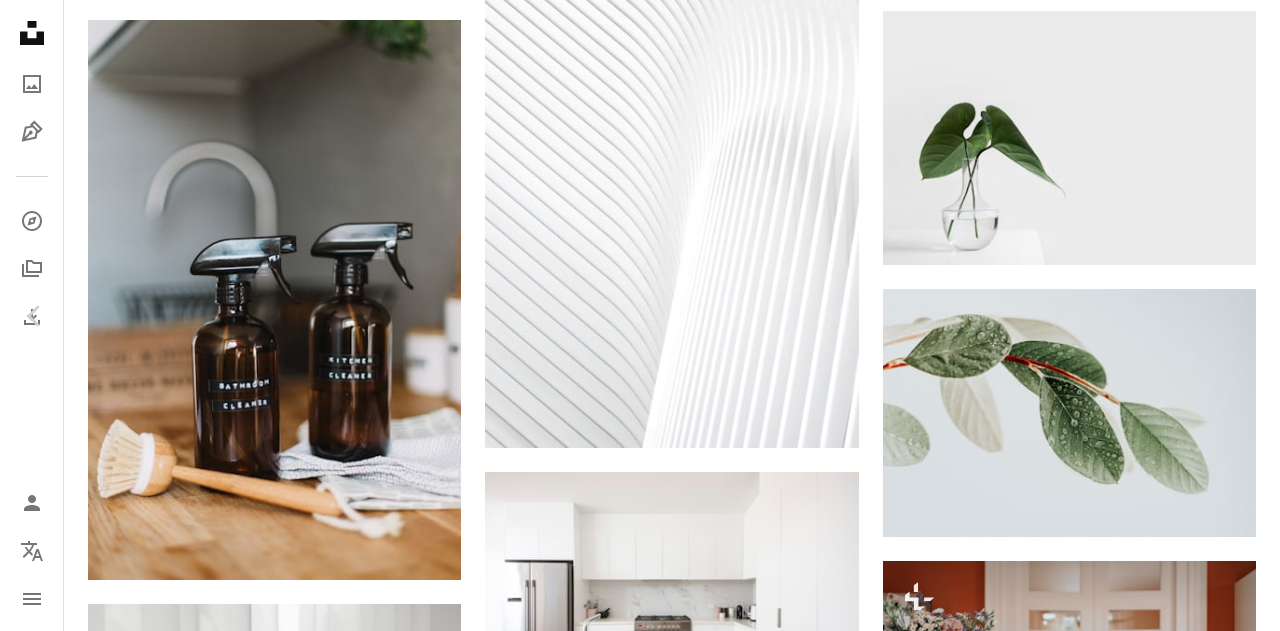 click on "무료 다운로드" at bounding box center [1080, 3538] 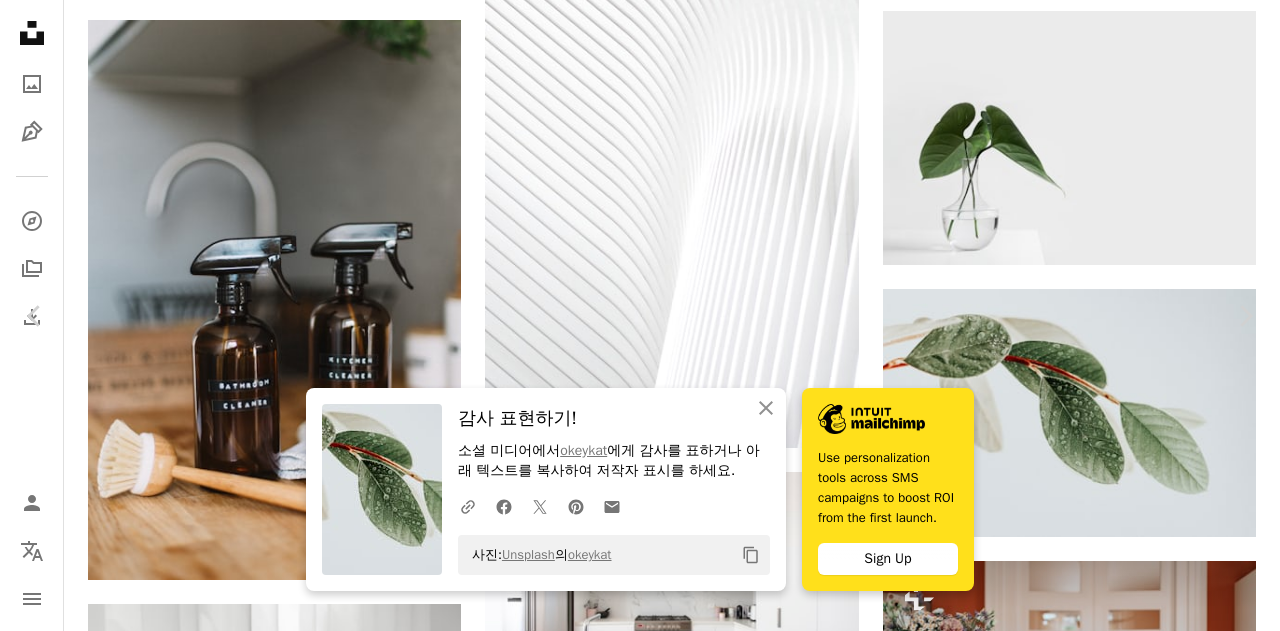 click on "An X shape" at bounding box center [20, 20] 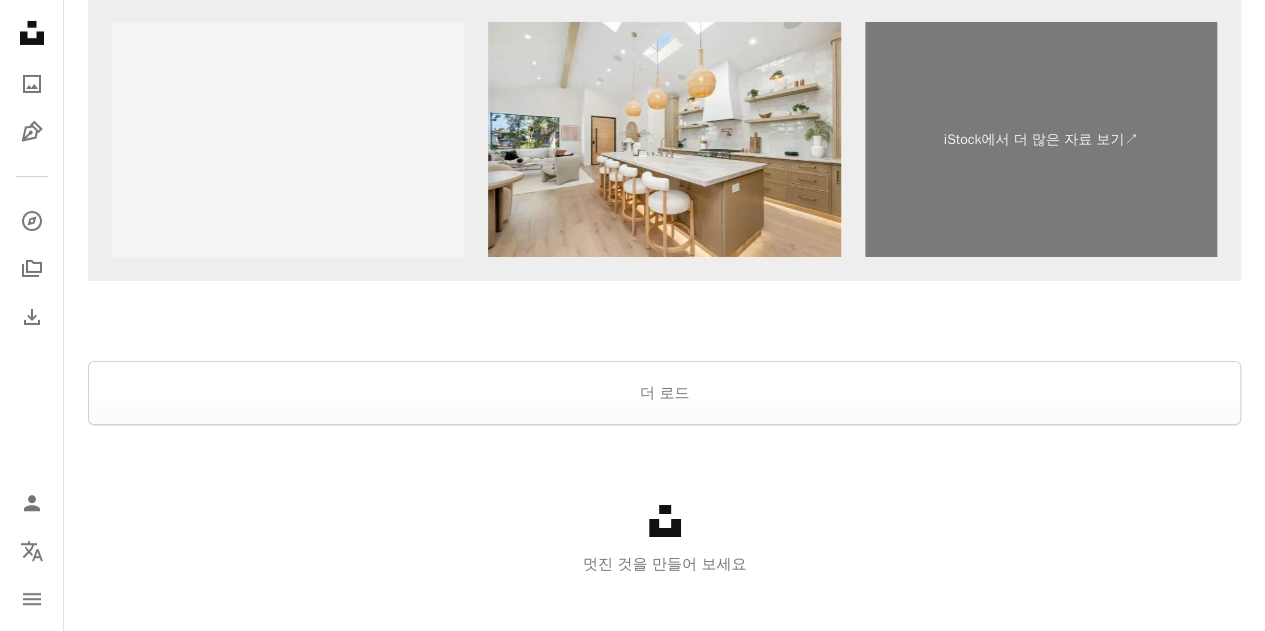 scroll, scrollTop: 3597, scrollLeft: 0, axis: vertical 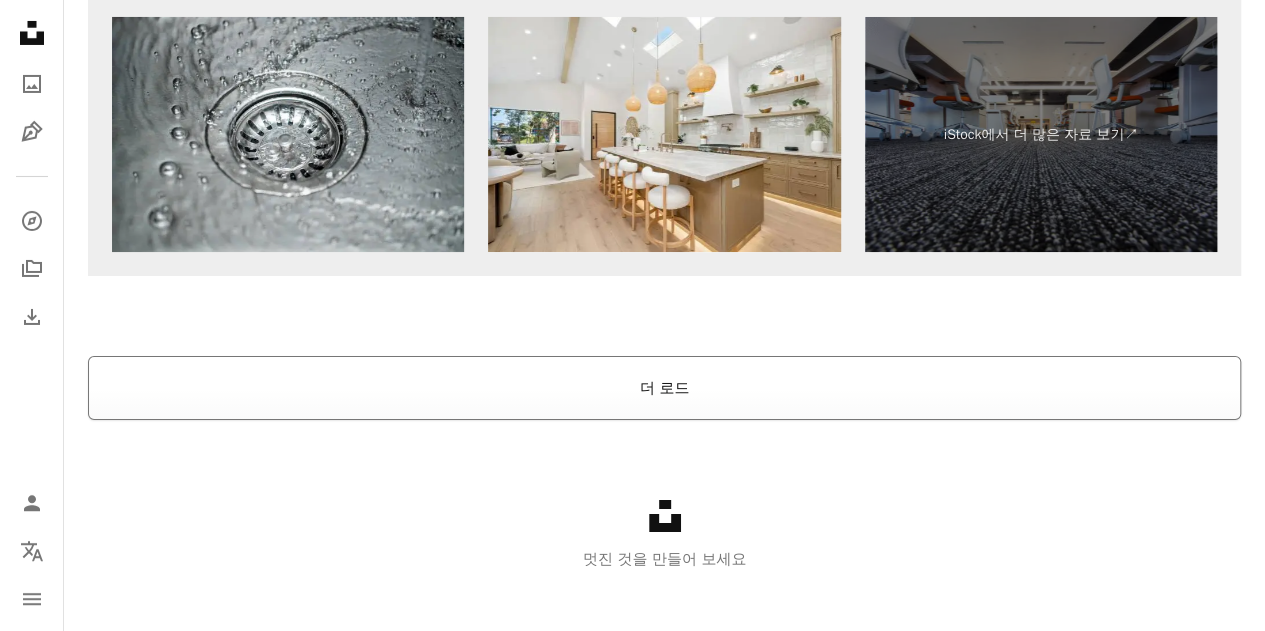 click on "더 로드" at bounding box center (664, 388) 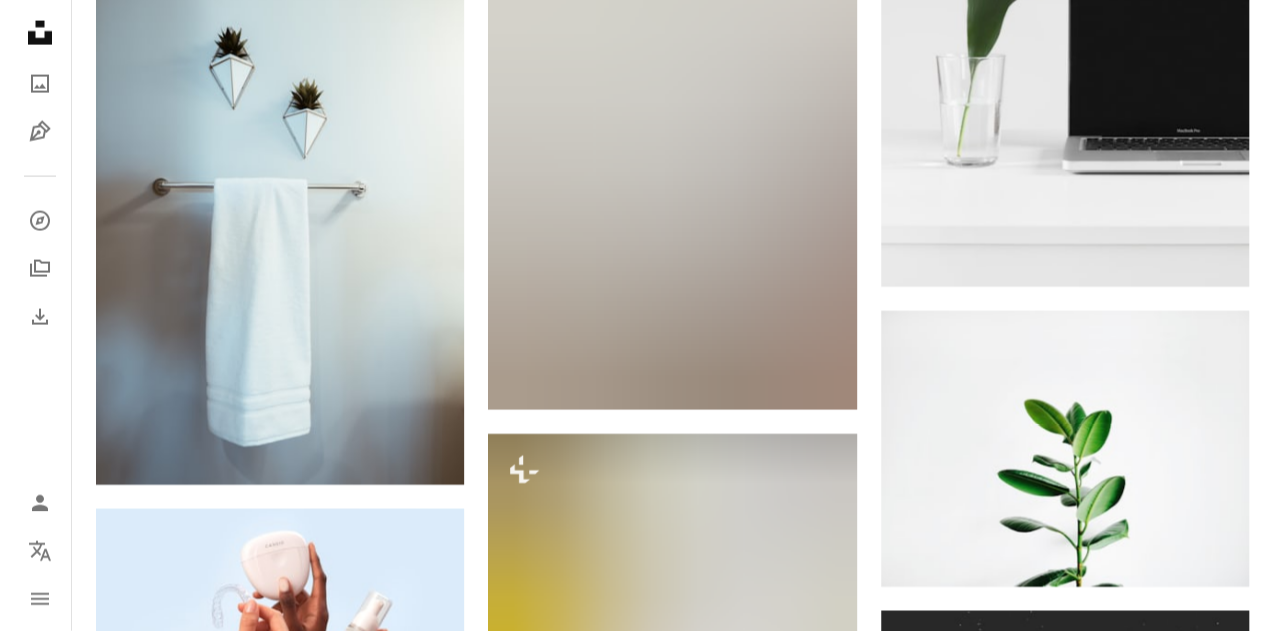 scroll, scrollTop: 13888, scrollLeft: 0, axis: vertical 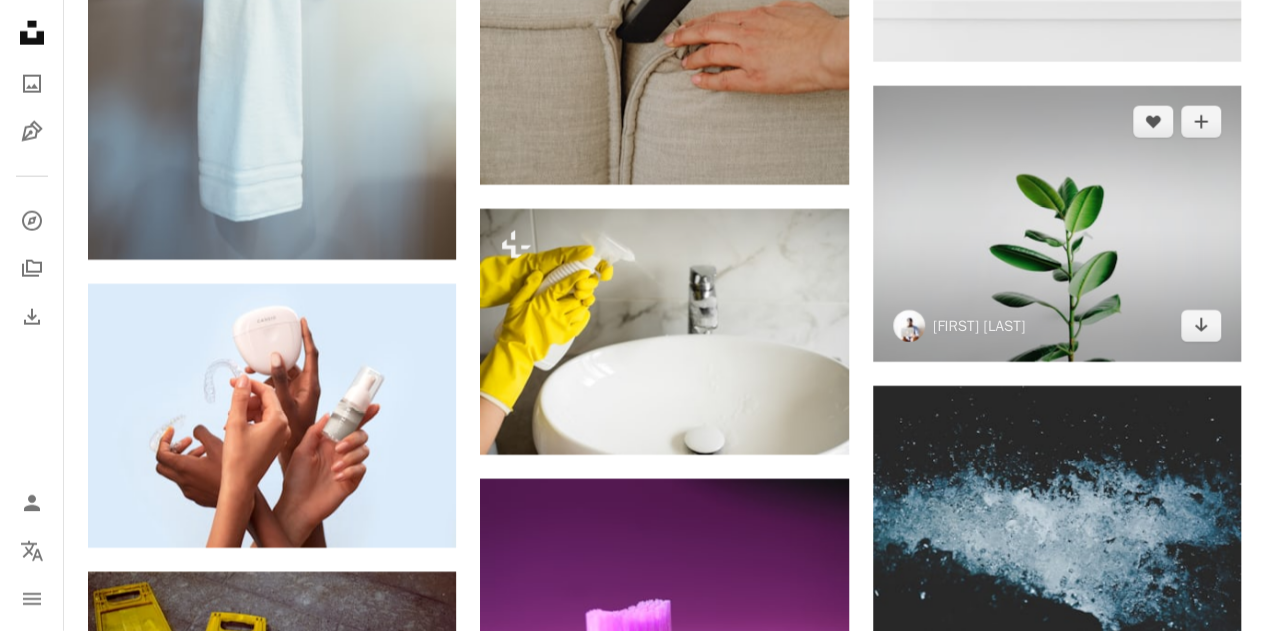 click at bounding box center [1057, 224] 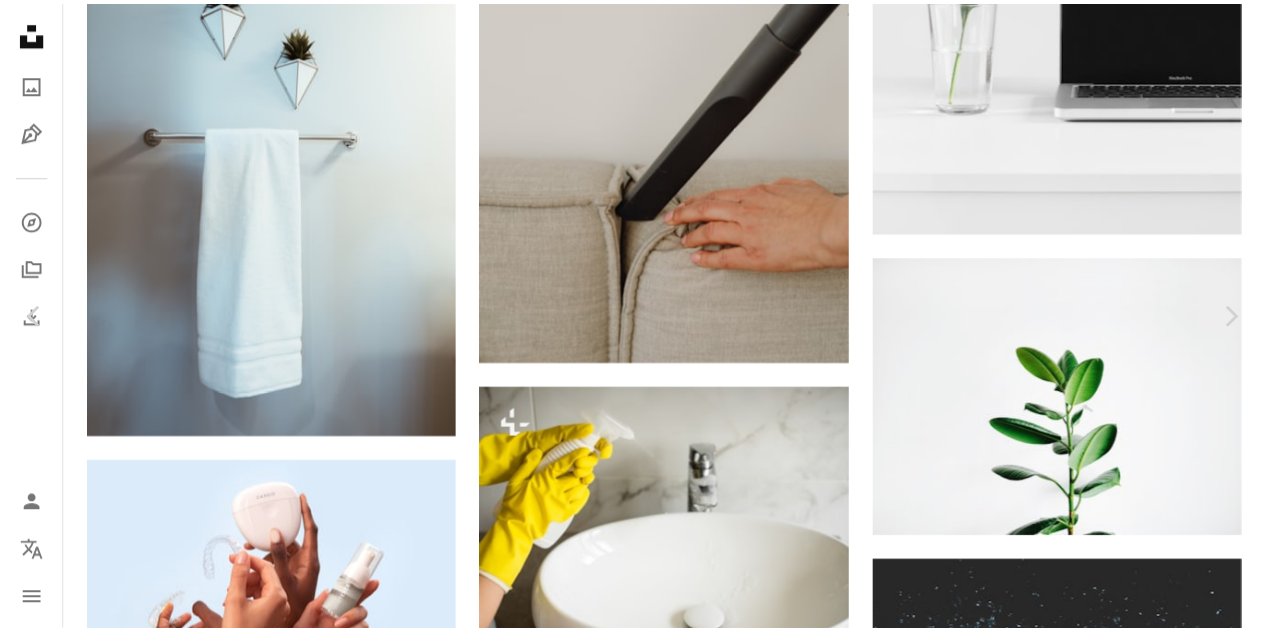 scroll, scrollTop: 100, scrollLeft: 0, axis: vertical 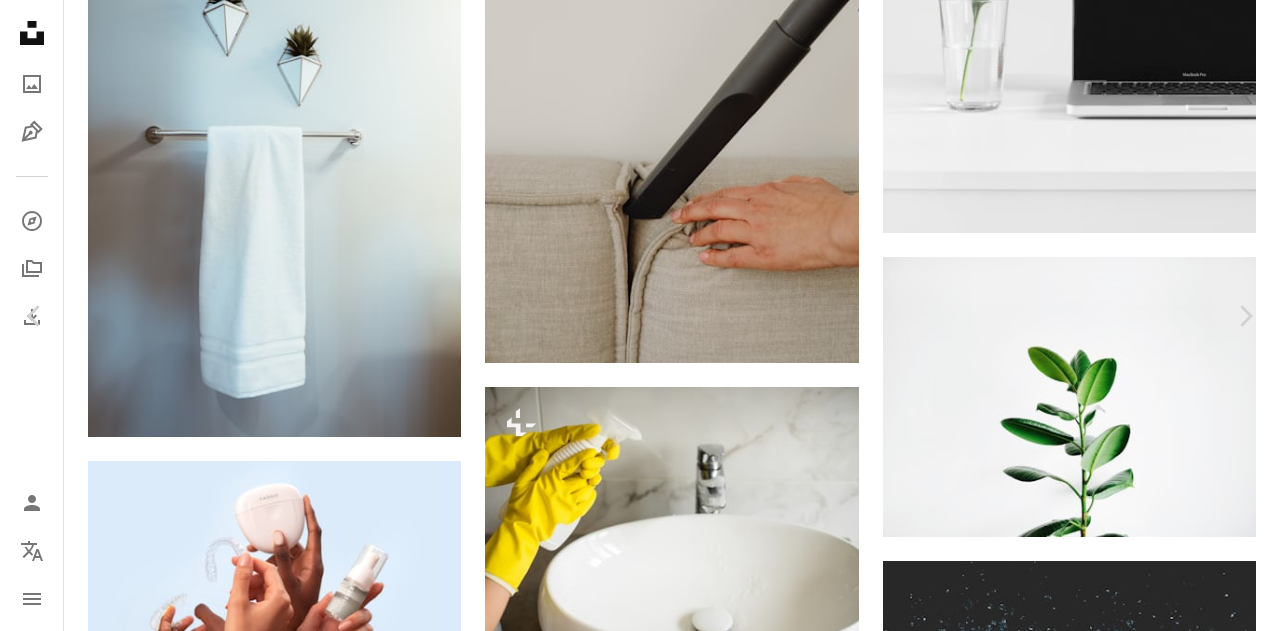 click on "무료 다운로드" at bounding box center (1080, 5005) 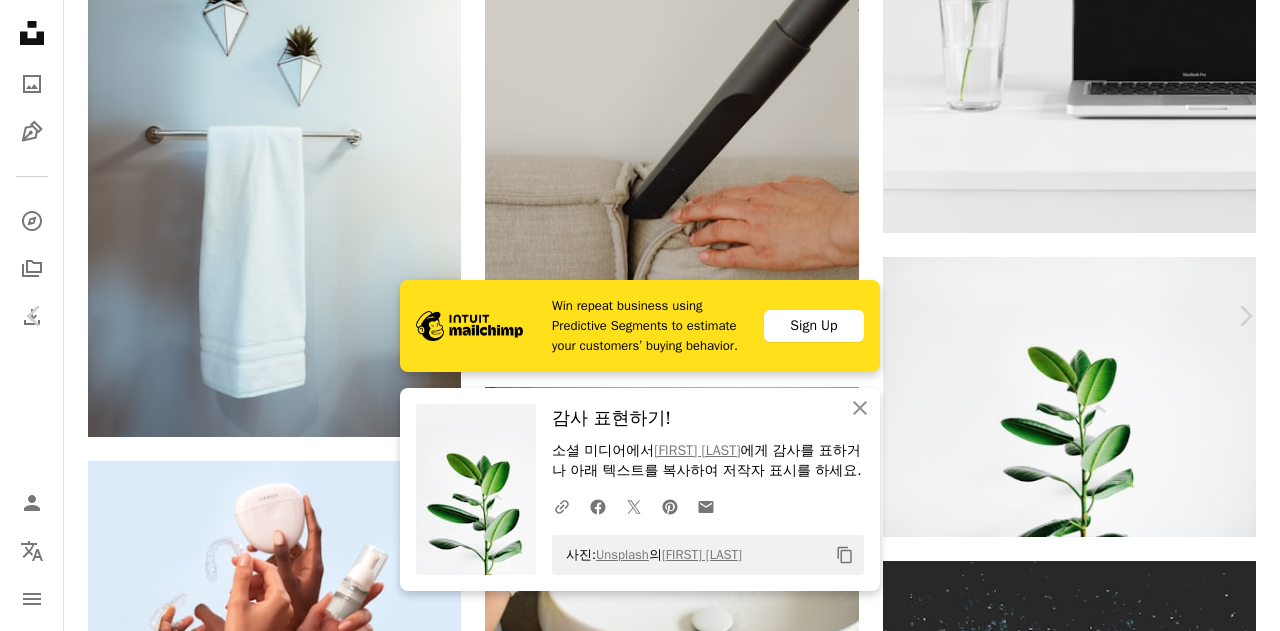 click on "An X shape" at bounding box center (20, 20) 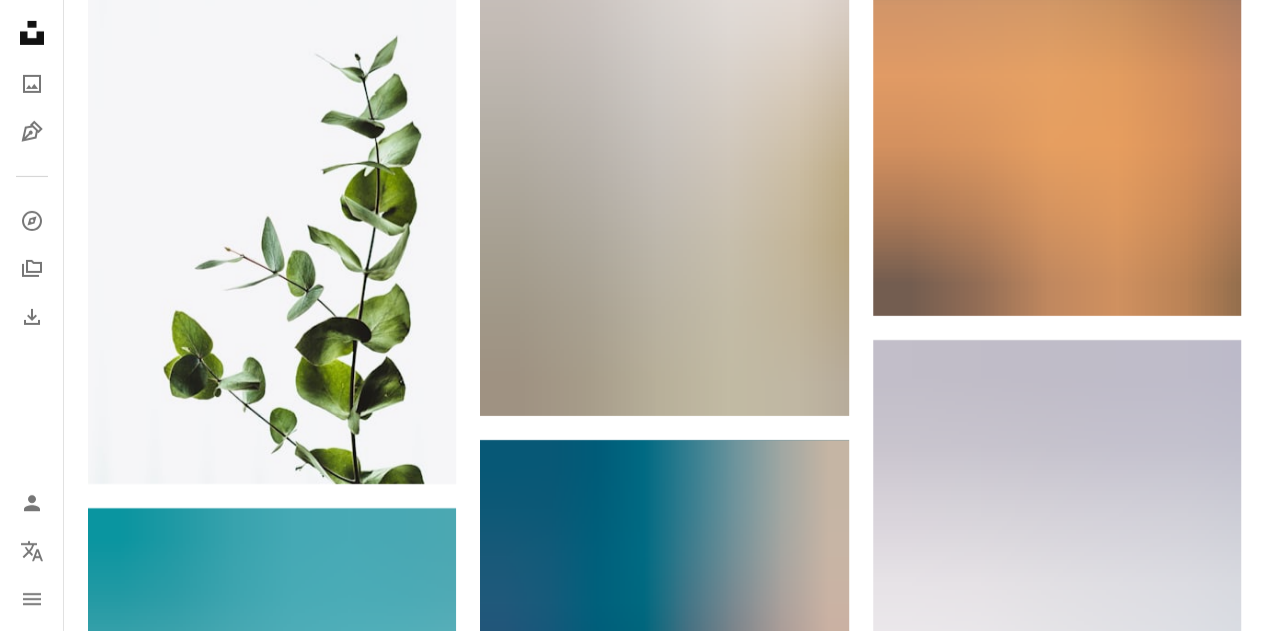 scroll, scrollTop: 14888, scrollLeft: 0, axis: vertical 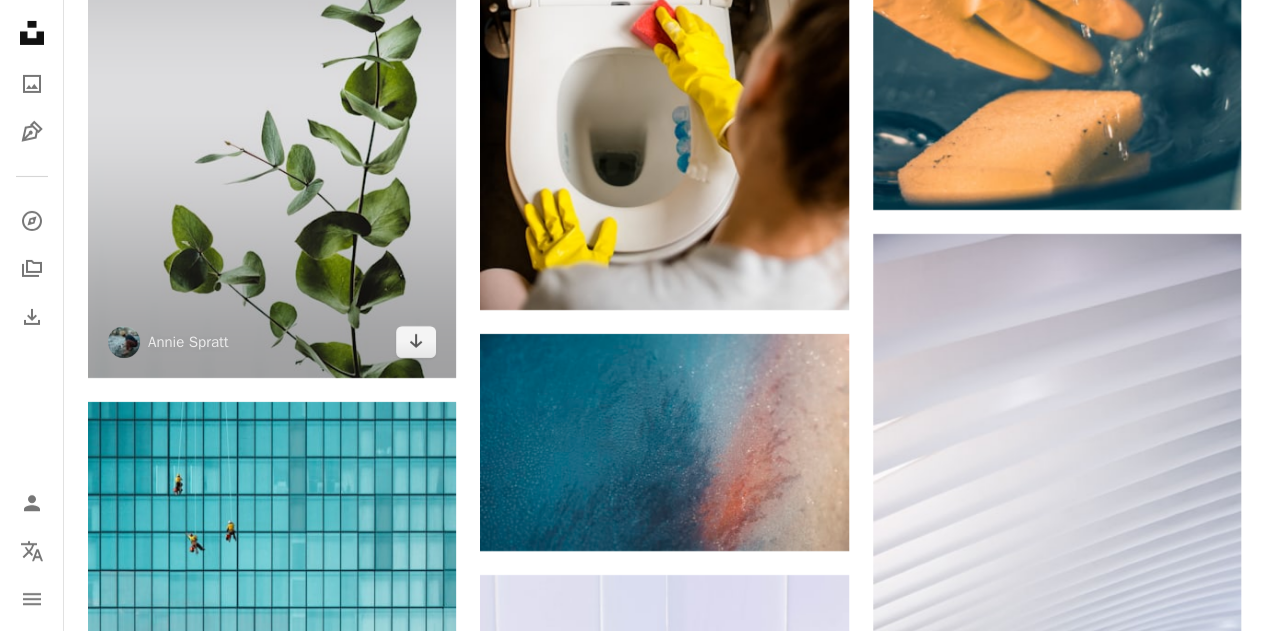click at bounding box center [272, 102] 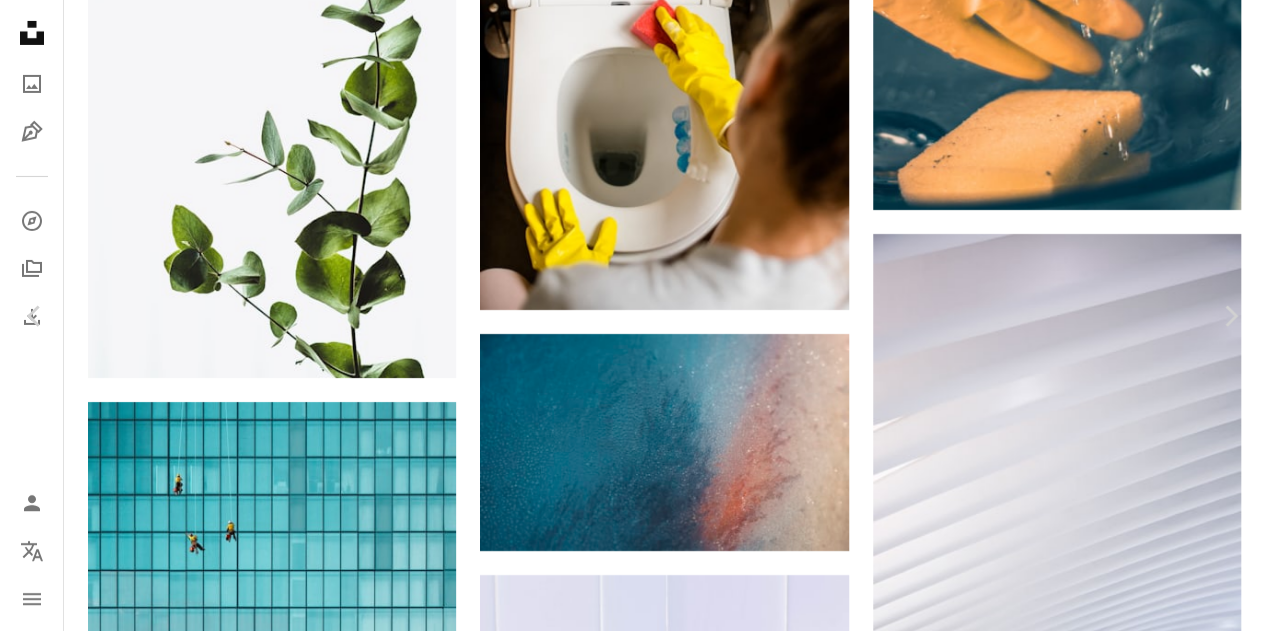 click on "무료 다운로드" at bounding box center (1065, 3790) 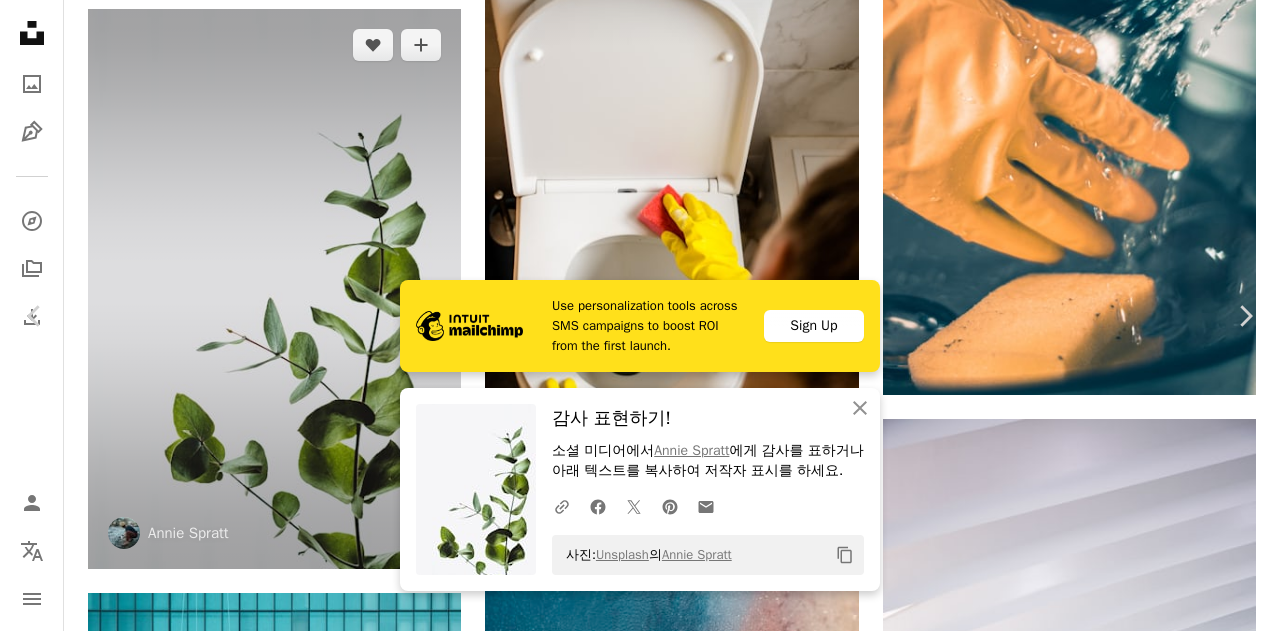 drag, startPoint x: 11, startPoint y: 11, endPoint x: 130, endPoint y: 57, distance: 127.581345 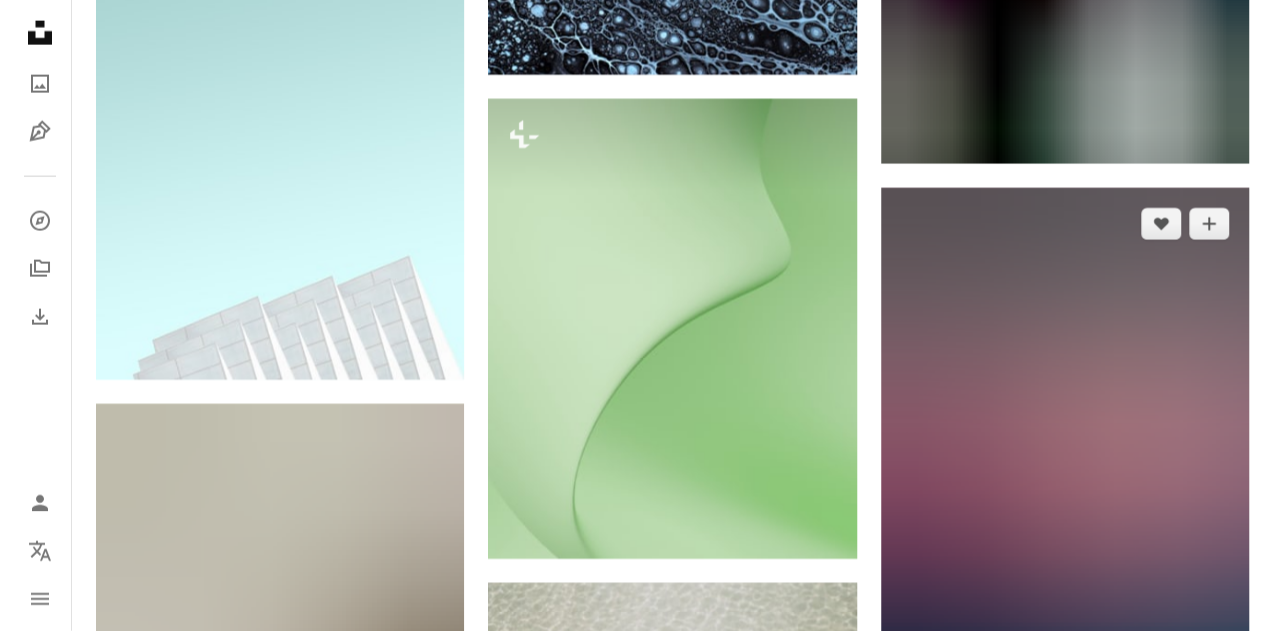 scroll, scrollTop: 28888, scrollLeft: 0, axis: vertical 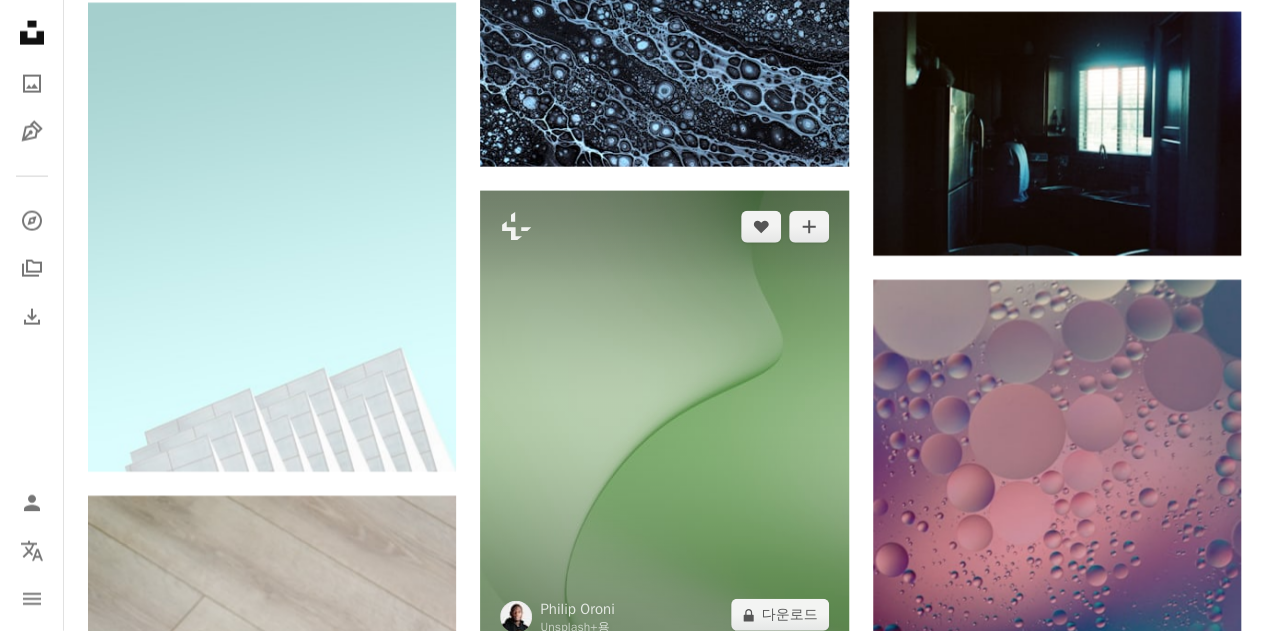 click at bounding box center (664, 421) 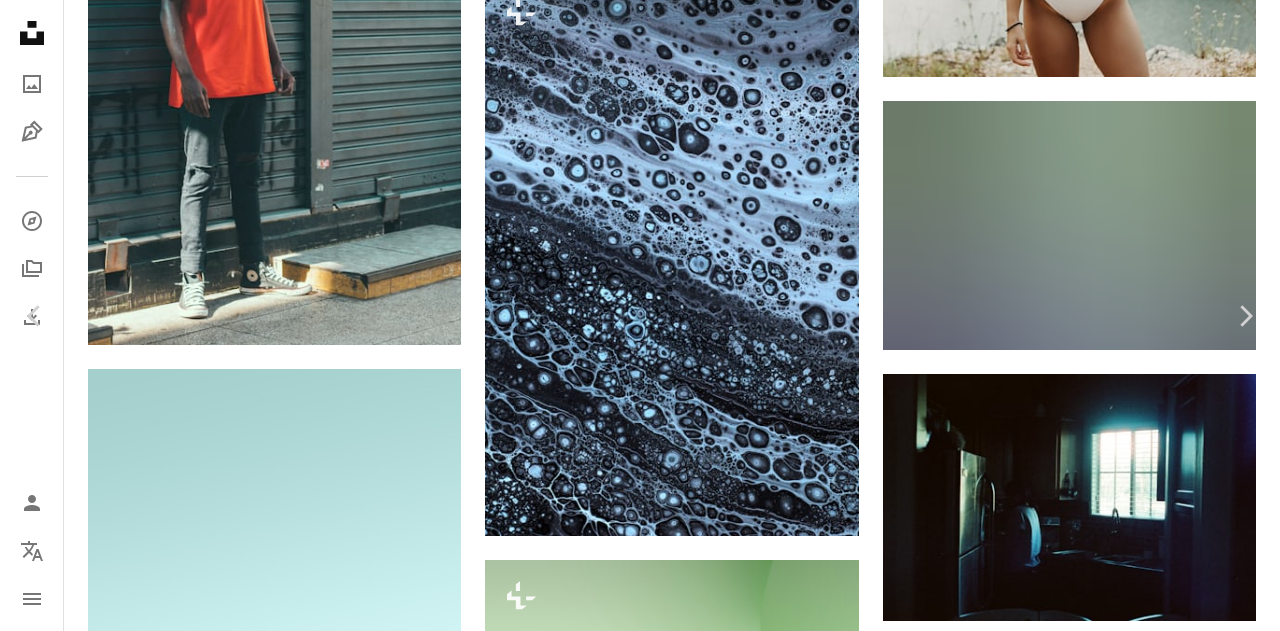 scroll, scrollTop: 100, scrollLeft: 0, axis: vertical 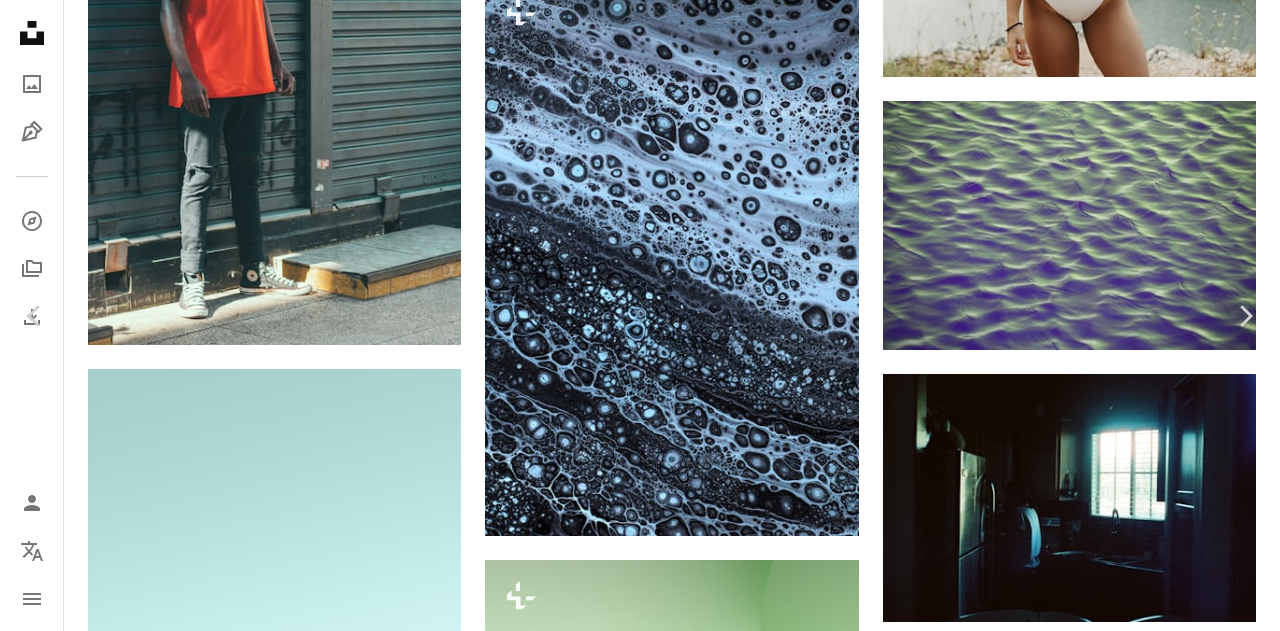 click on "A lock   다운로드" at bounding box center (1121, 4875) 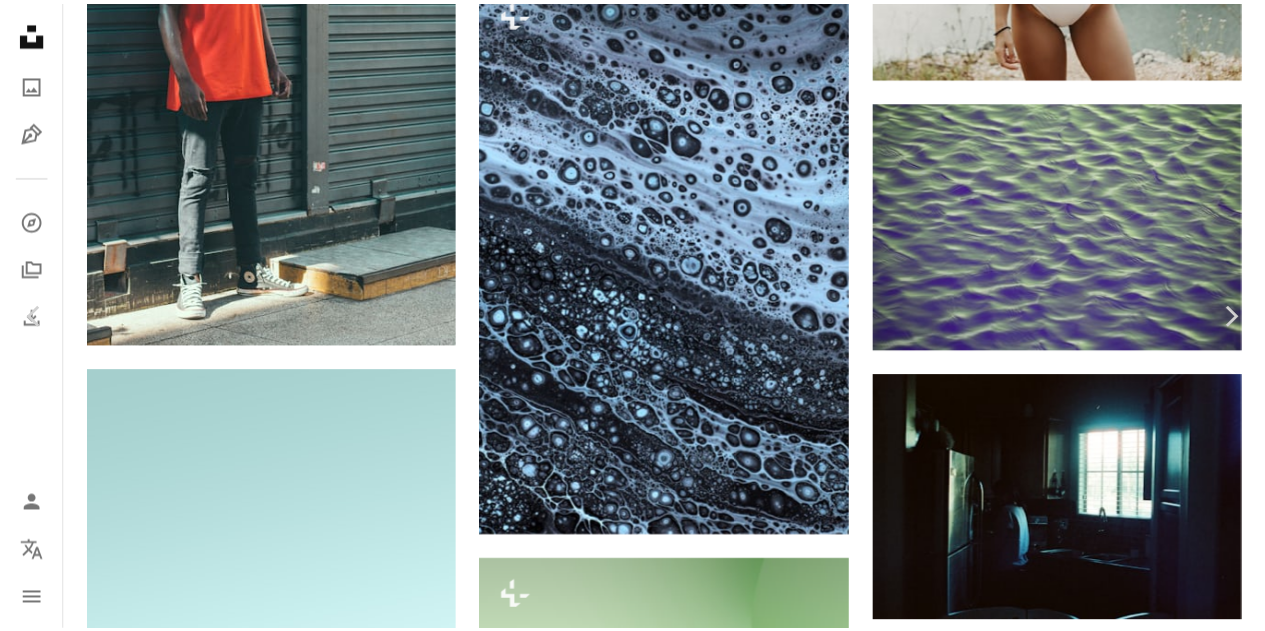 scroll, scrollTop: 200, scrollLeft: 0, axis: vertical 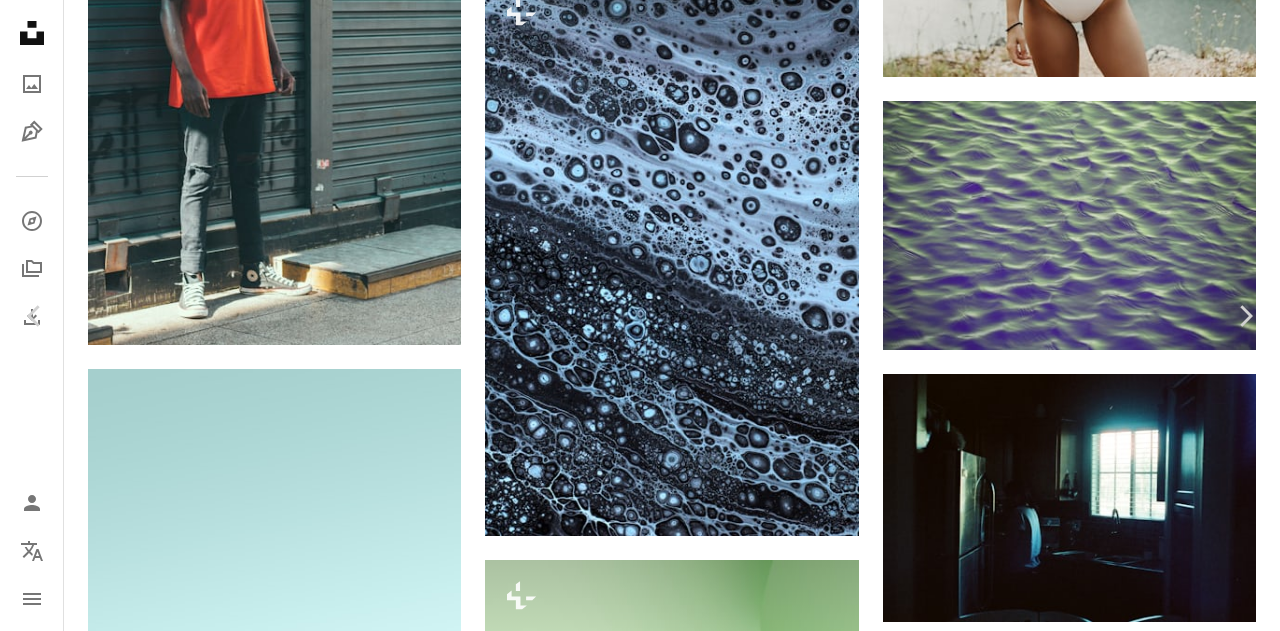click on "An X shape" at bounding box center [20, 20] 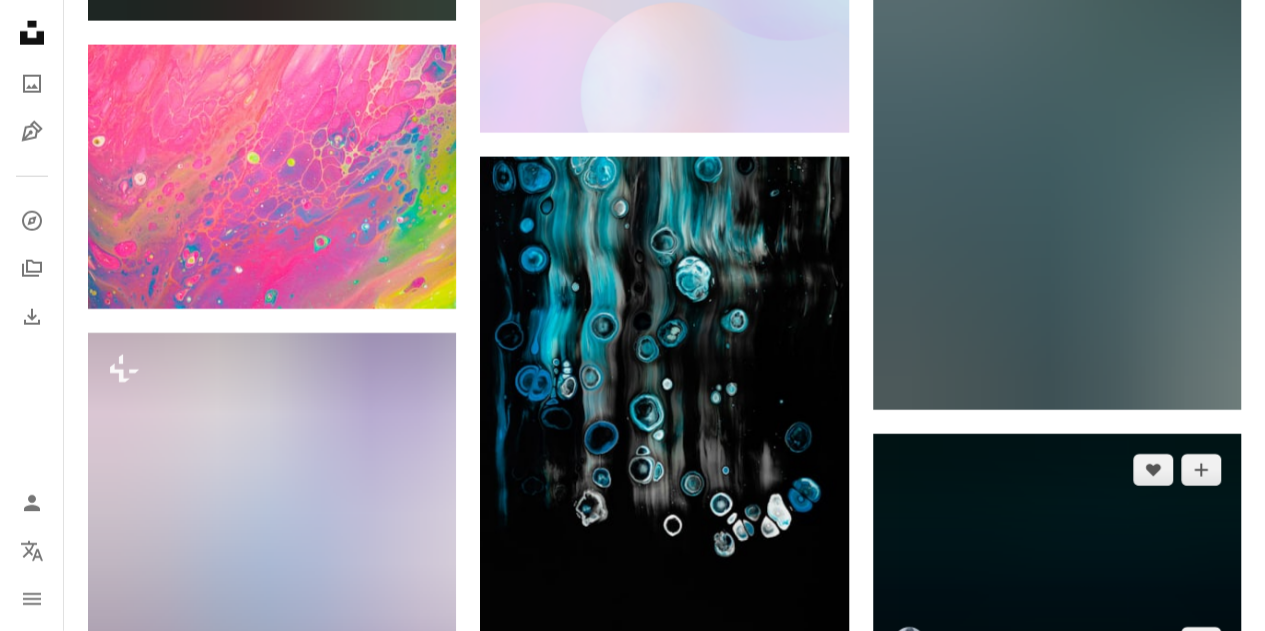 scroll, scrollTop: 59788, scrollLeft: 0, axis: vertical 